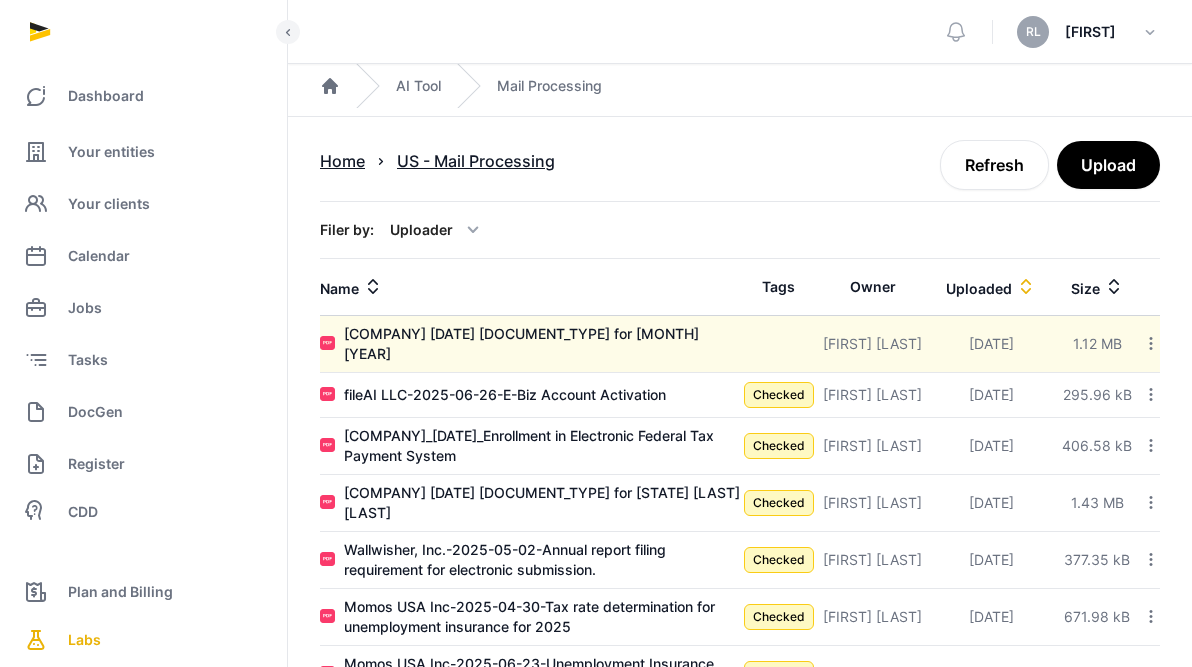 scroll, scrollTop: 0, scrollLeft: 0, axis: both 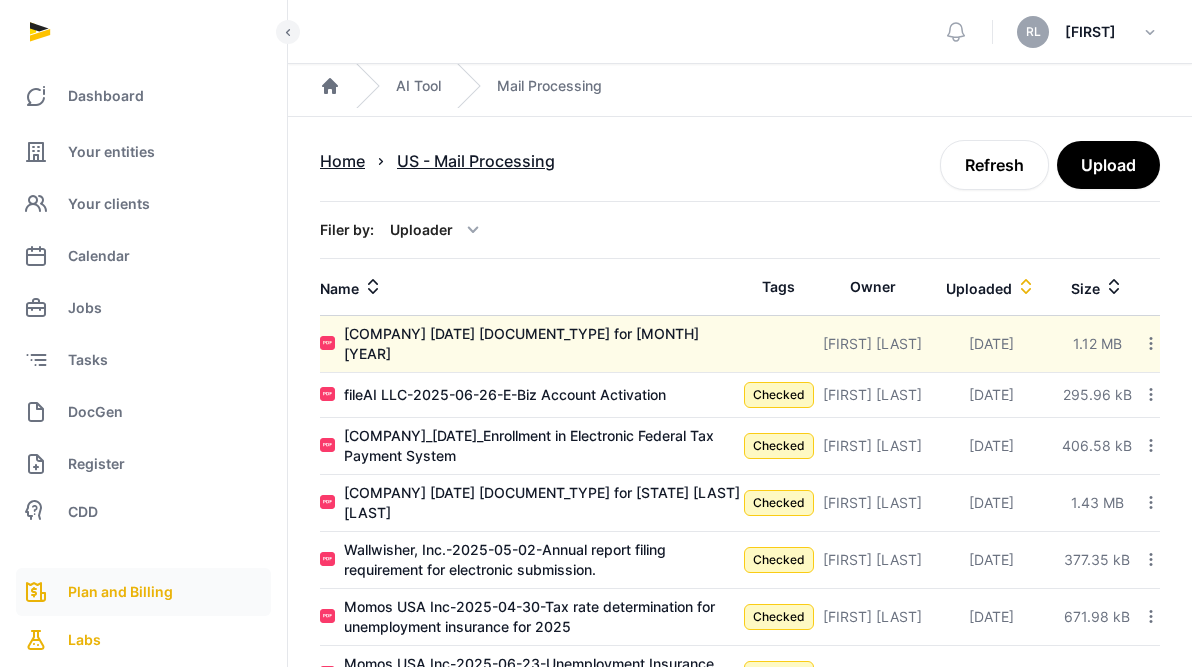 click on "Plan and Billing" at bounding box center [120, 592] 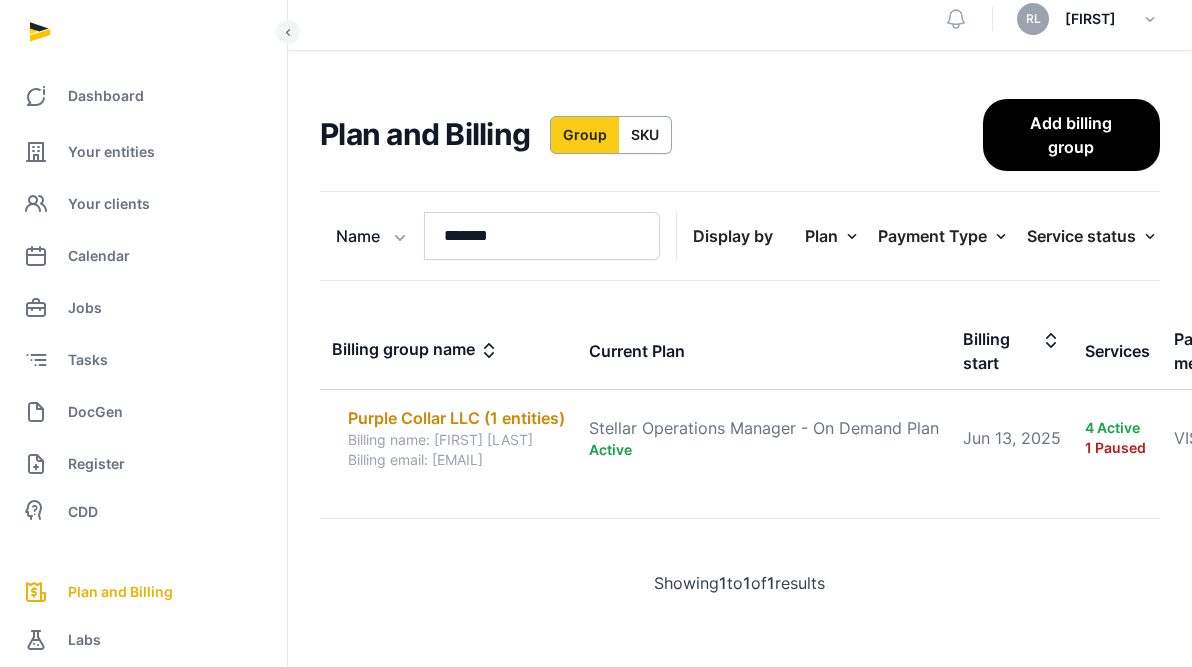 scroll, scrollTop: 36, scrollLeft: 0, axis: vertical 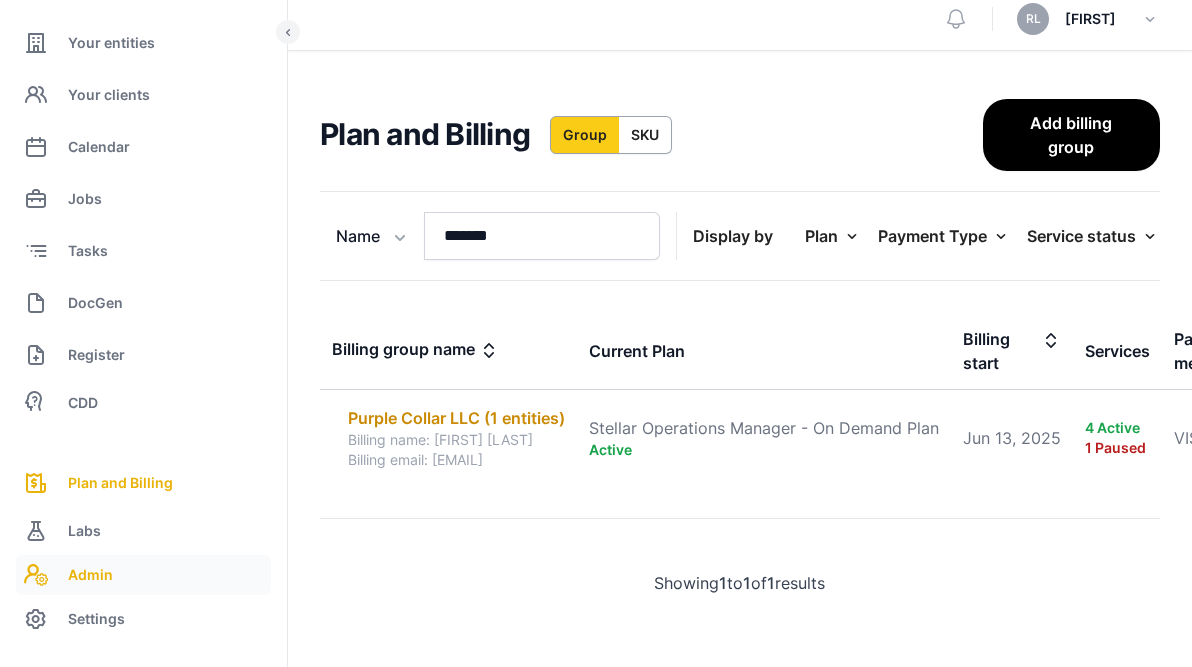click on "Admin" at bounding box center (143, 575) 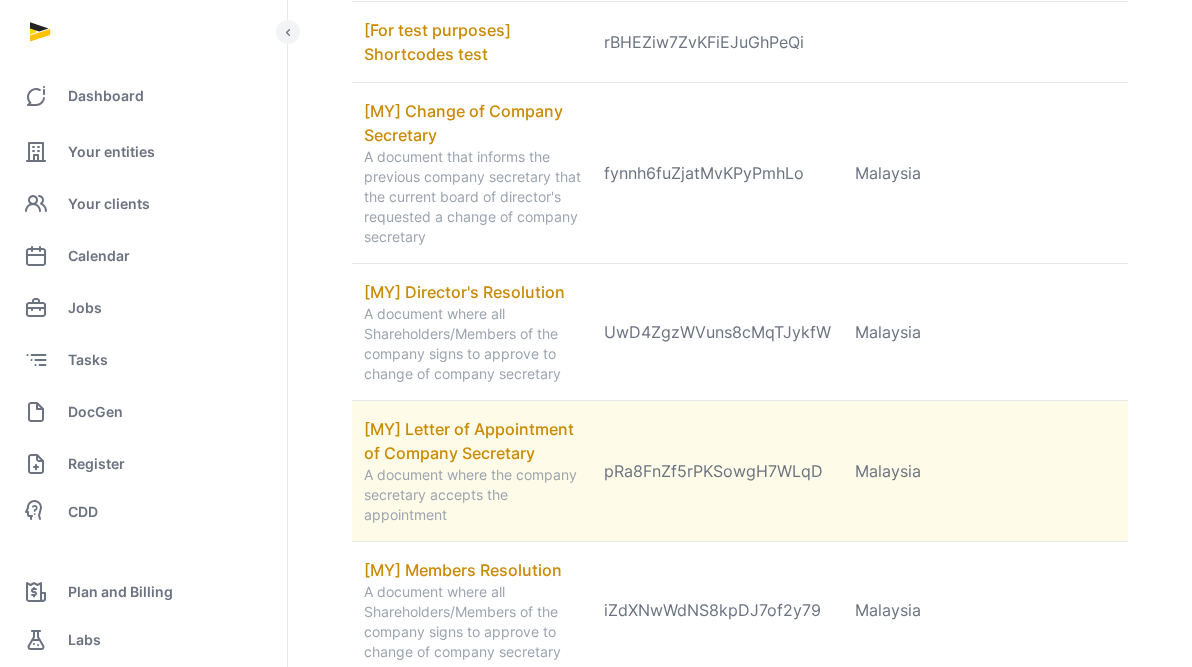 scroll, scrollTop: 0, scrollLeft: 0, axis: both 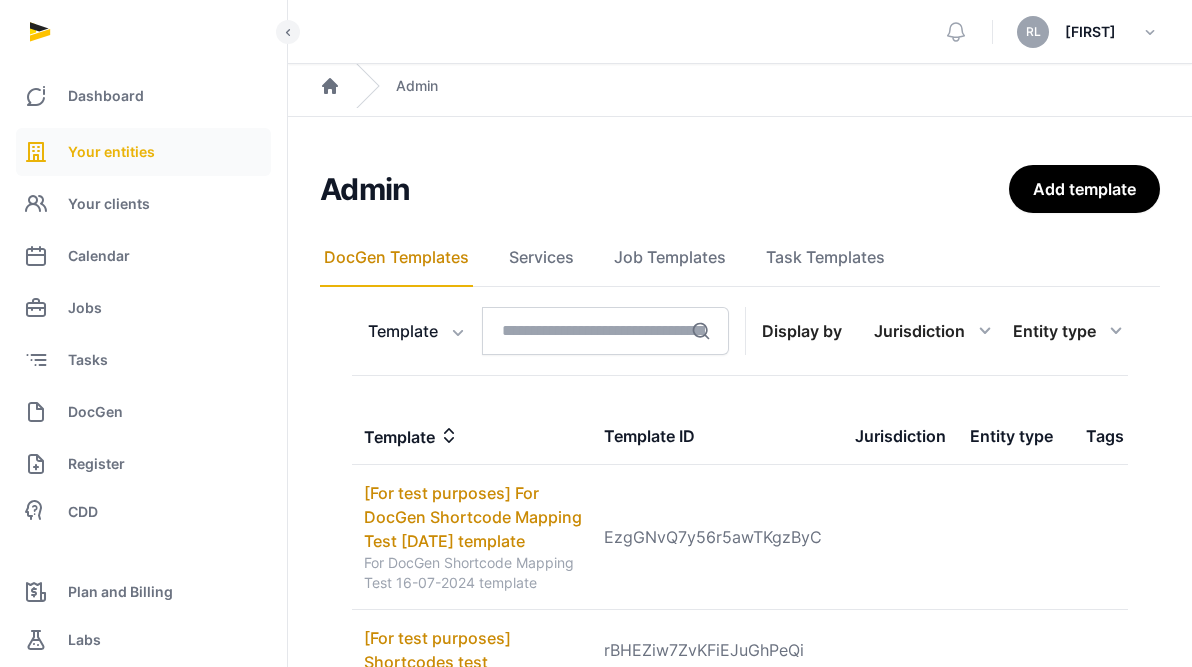 click on "Your entities" at bounding box center (143, 152) 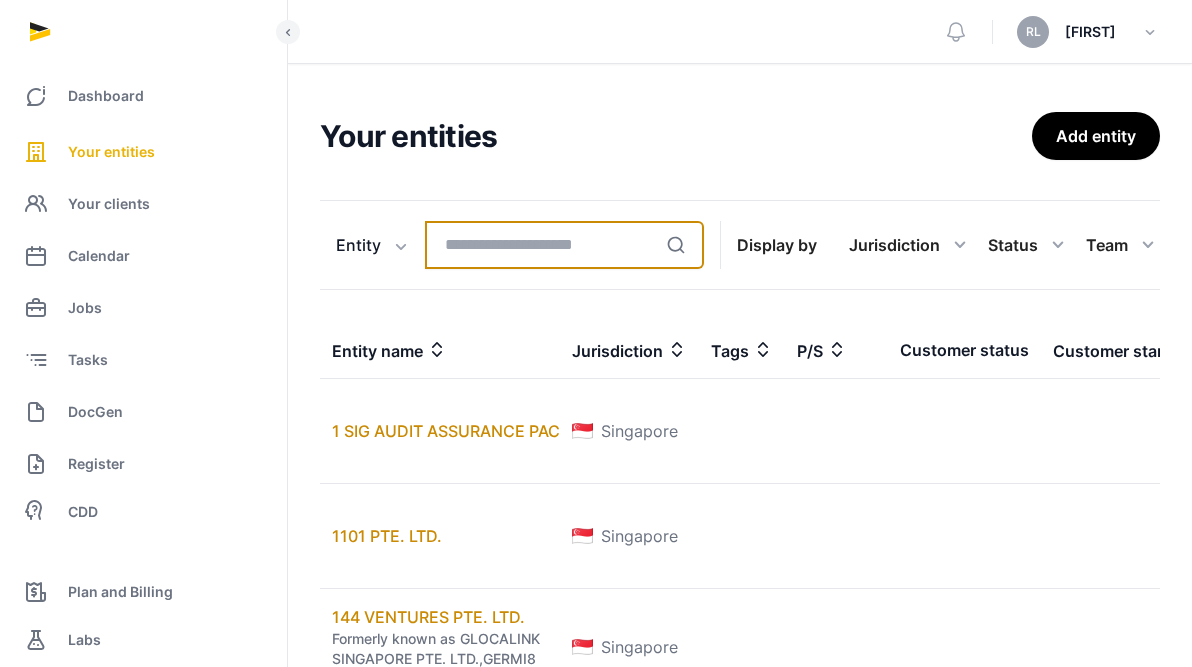 click at bounding box center (564, 245) 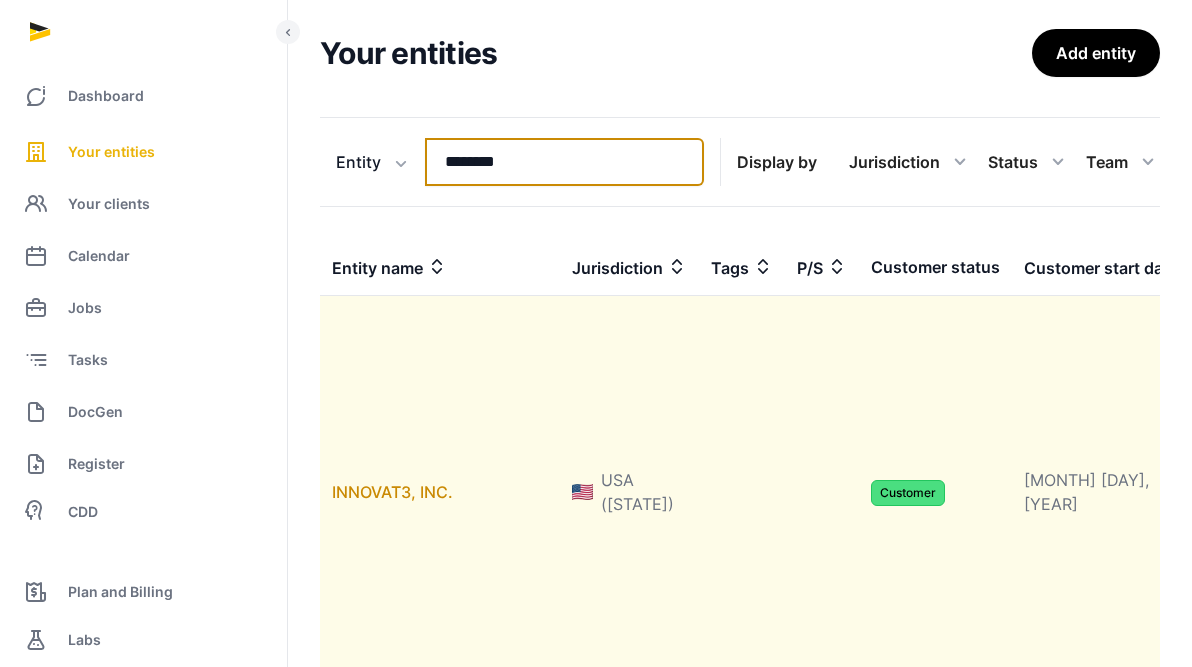 scroll, scrollTop: 236, scrollLeft: 0, axis: vertical 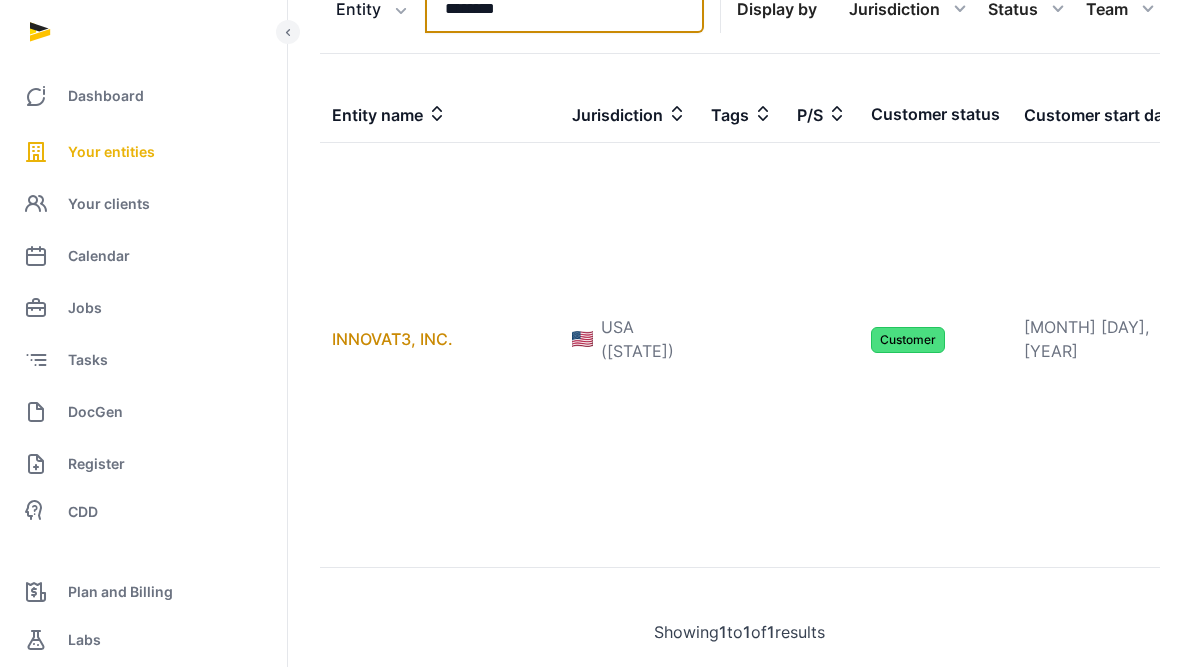 type on "********" 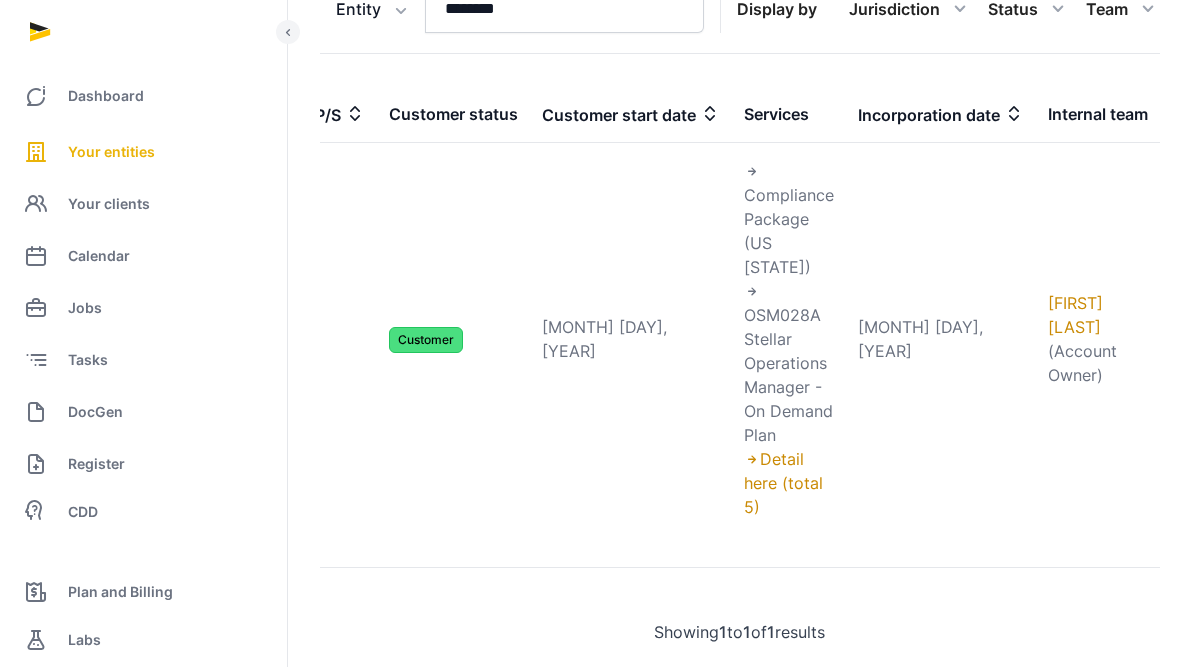 scroll, scrollTop: 0, scrollLeft: 506, axis: horizontal 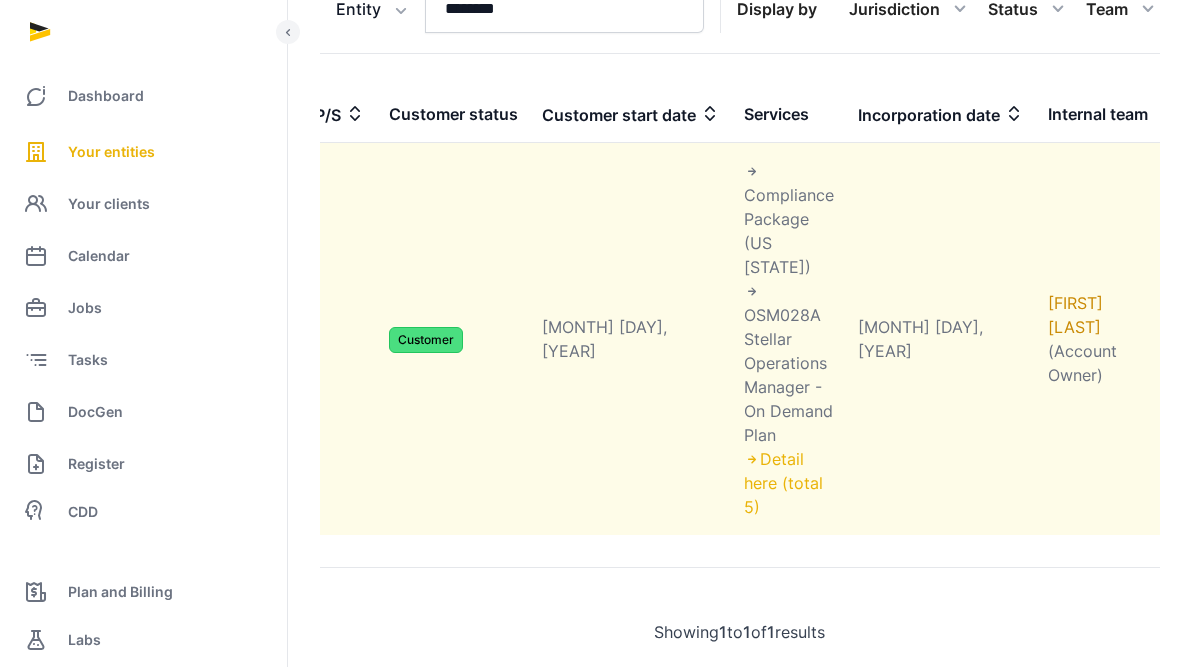click on "Detail here (total 5)" 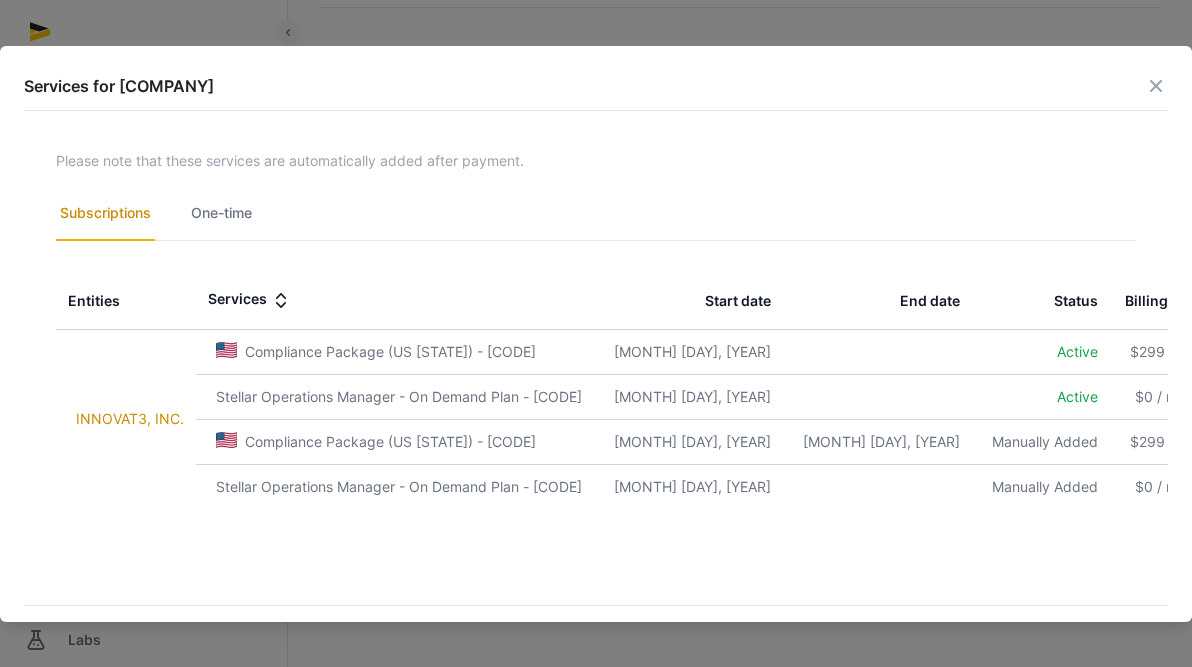 scroll, scrollTop: 286, scrollLeft: 0, axis: vertical 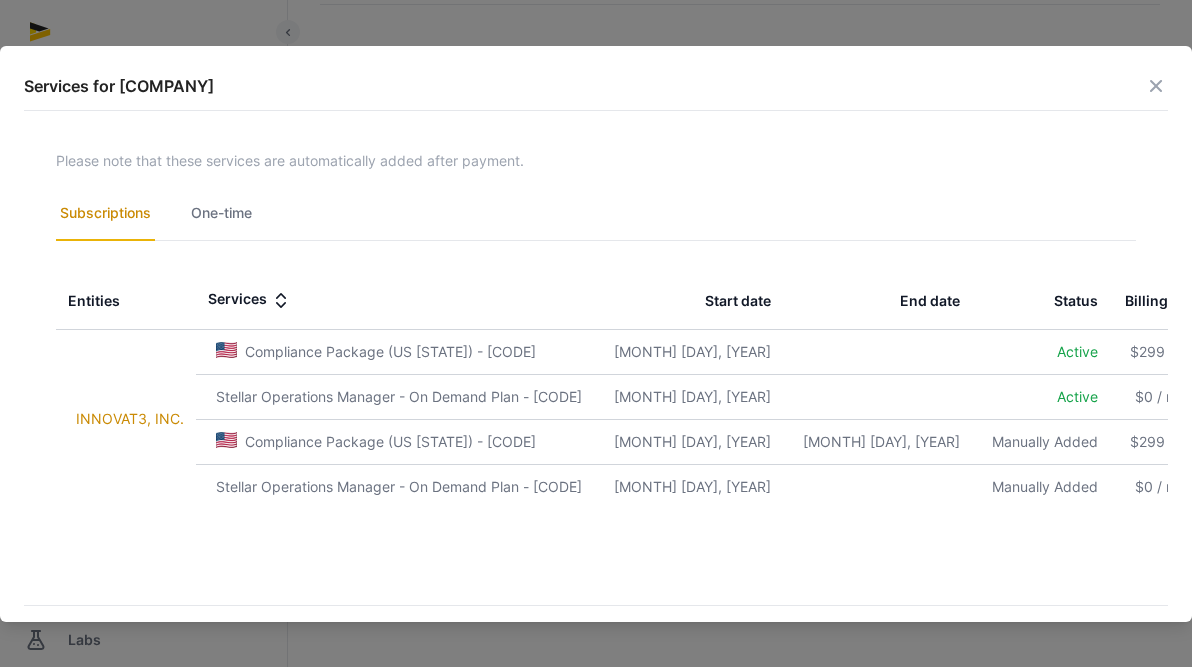 click on "One-time" at bounding box center [221, 214] 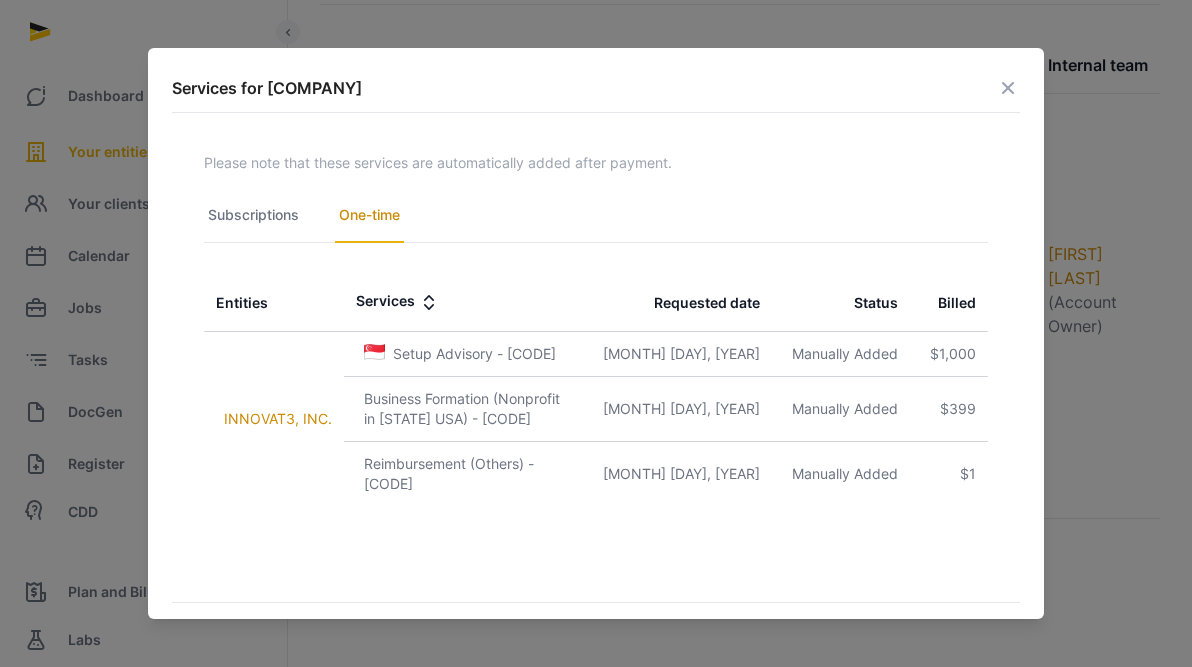 scroll, scrollTop: 286, scrollLeft: 0, axis: vertical 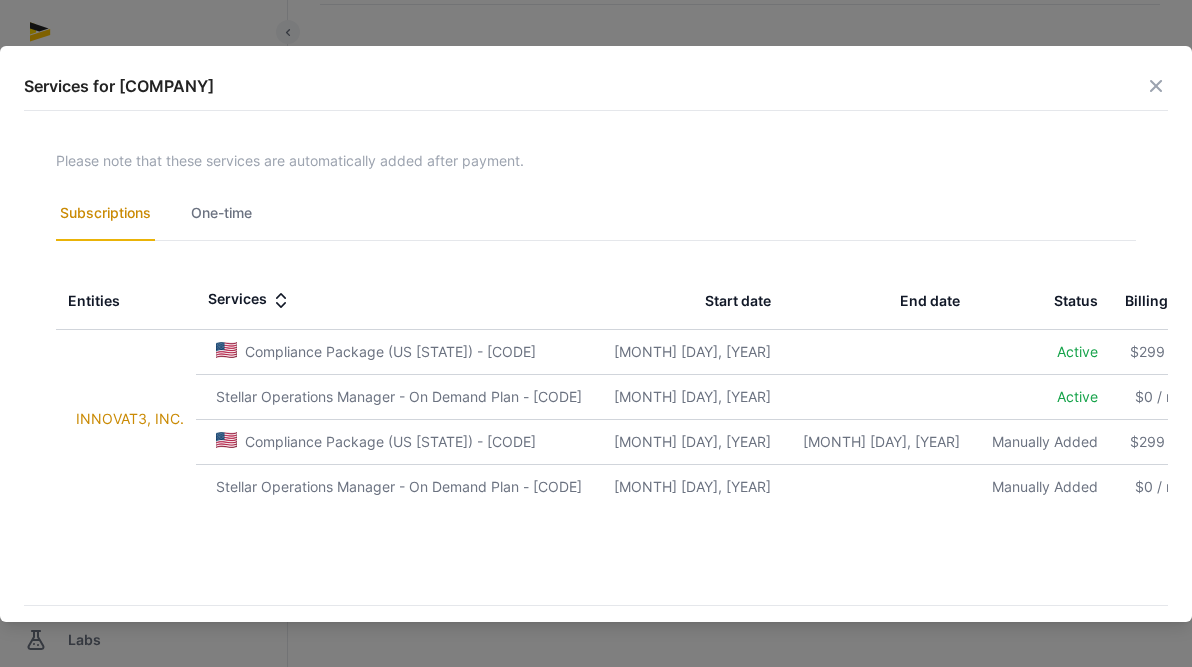 click at bounding box center [1156, 86] 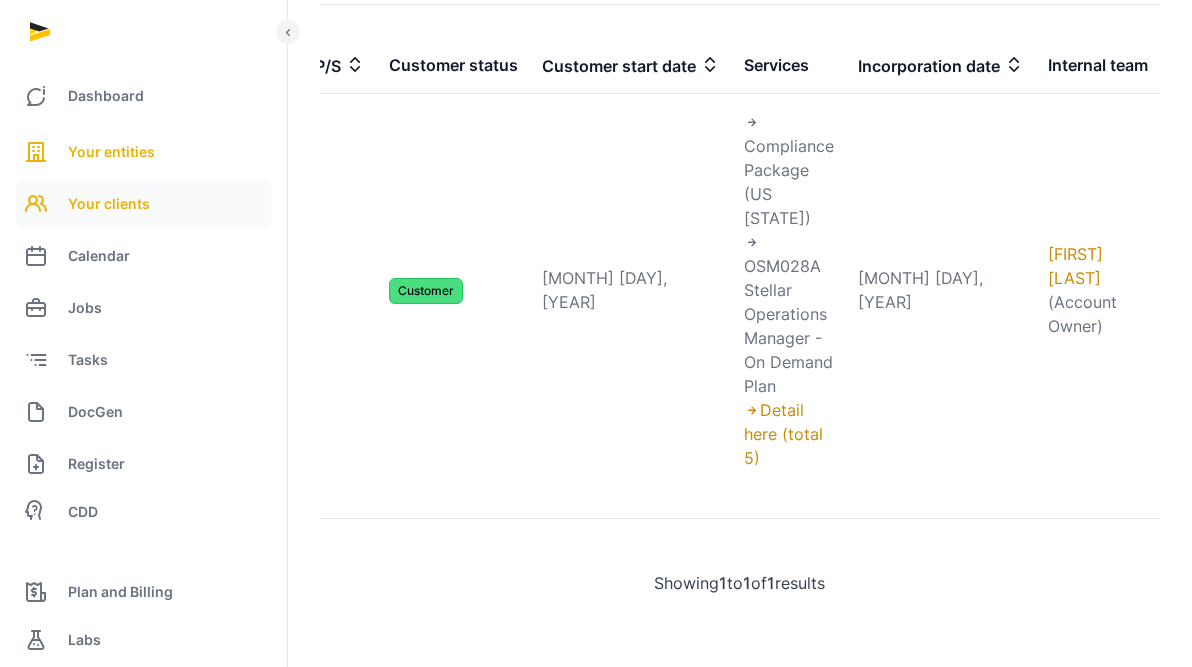 click on "Your clients" at bounding box center (109, 204) 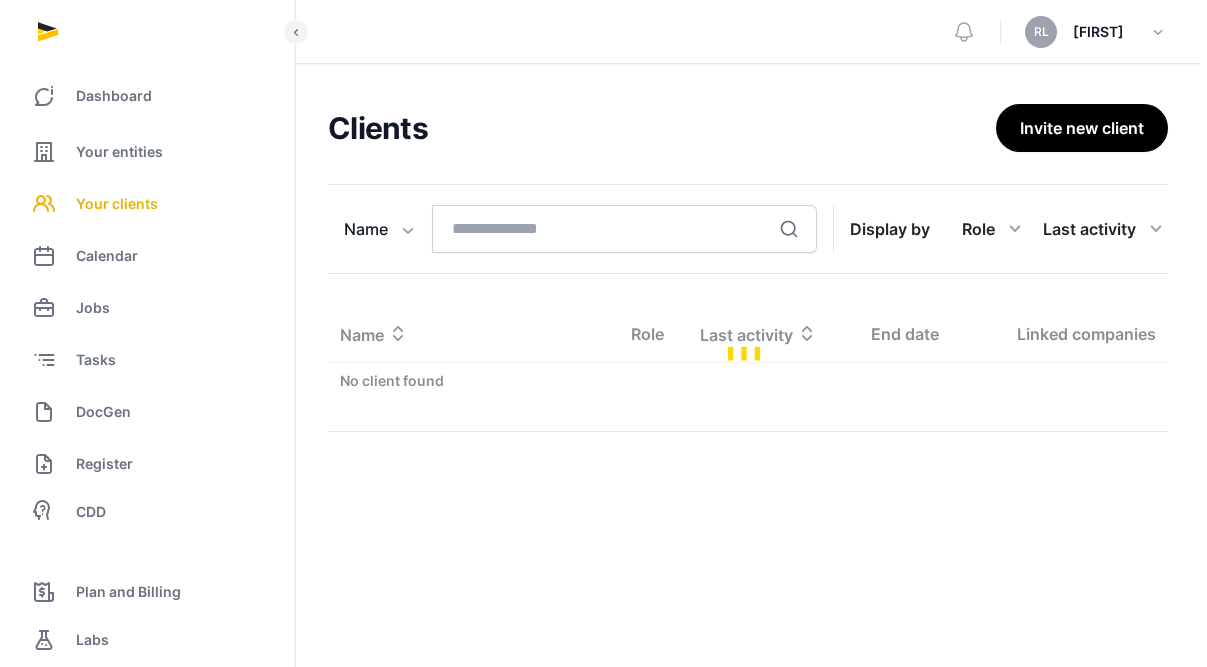 scroll, scrollTop: 0, scrollLeft: 0, axis: both 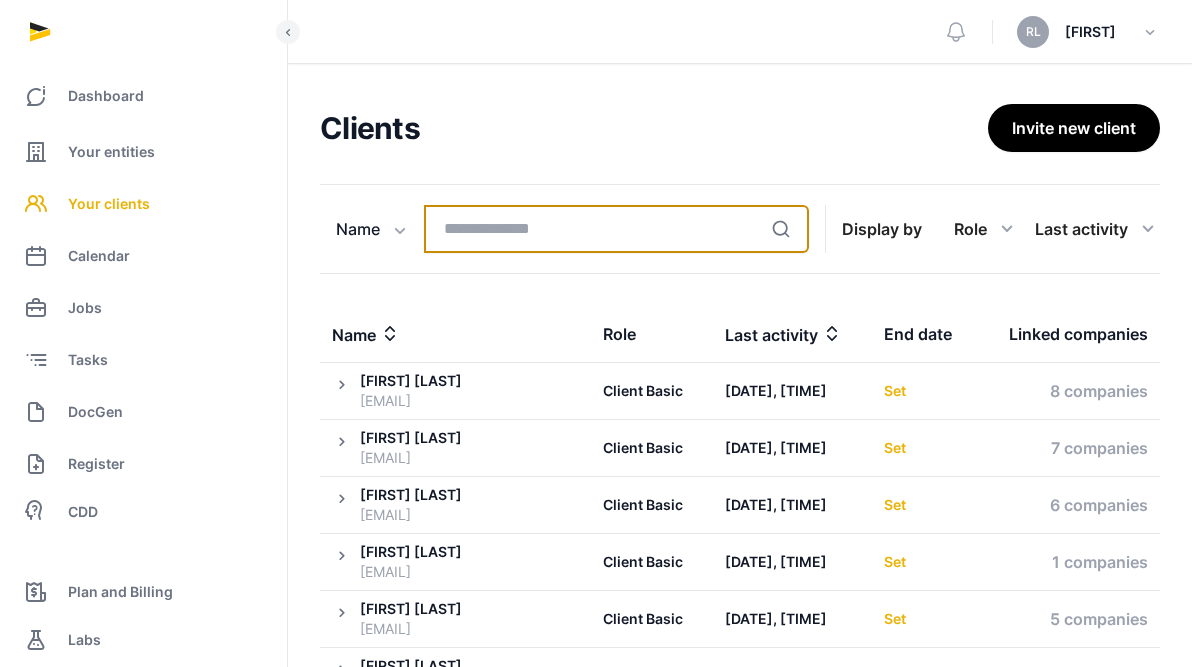 click at bounding box center (616, 229) 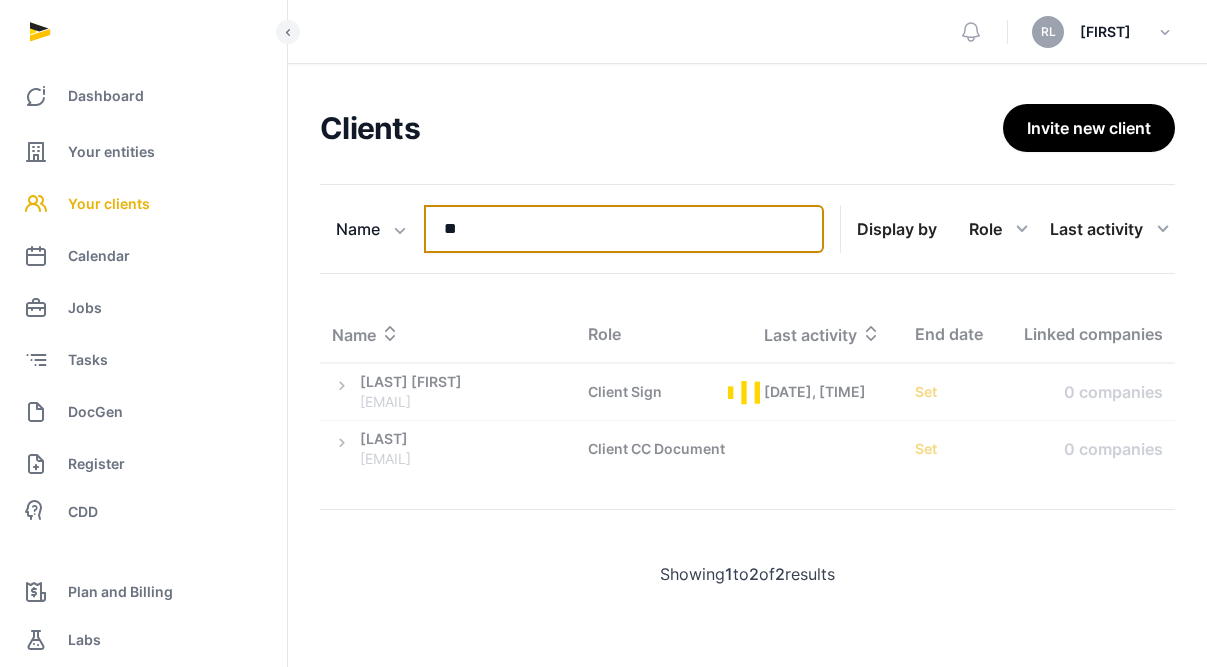 type on "*" 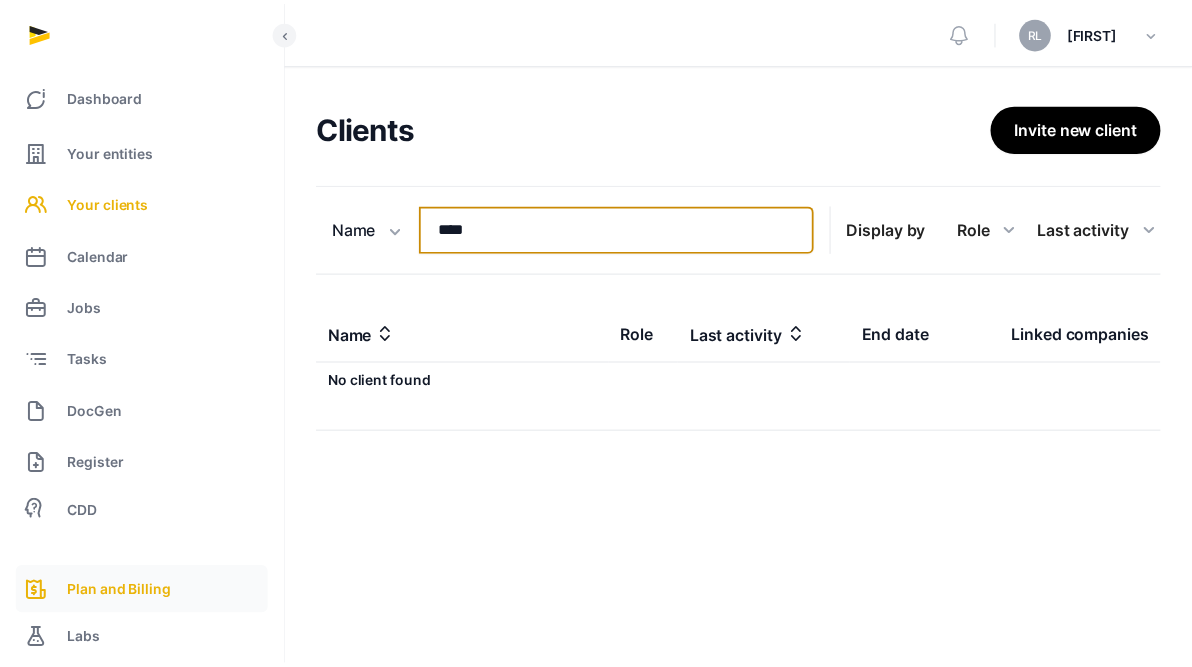 scroll, scrollTop: 109, scrollLeft: 0, axis: vertical 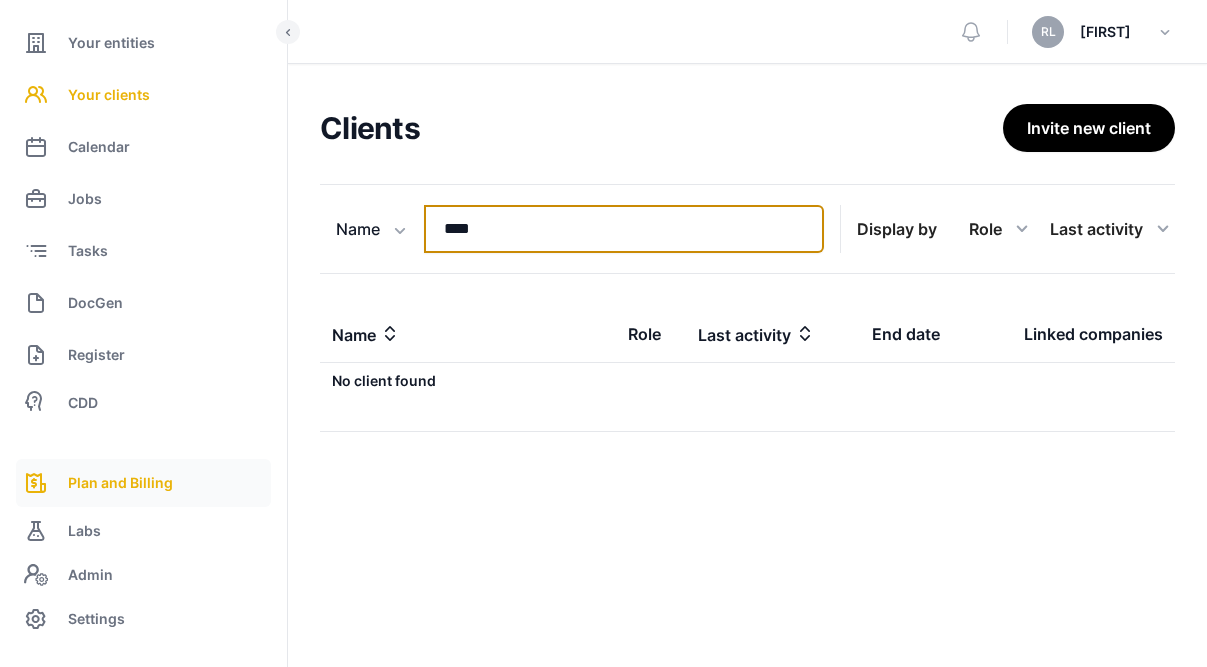type on "****" 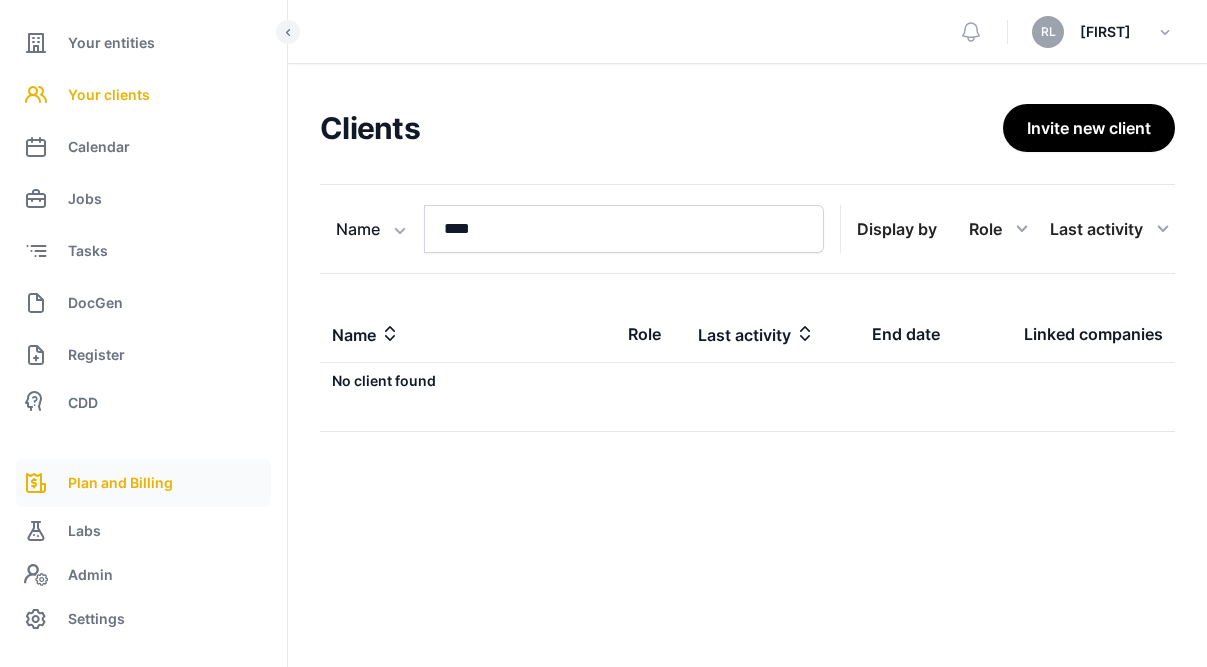click on "Plan and Billing" at bounding box center [143, 483] 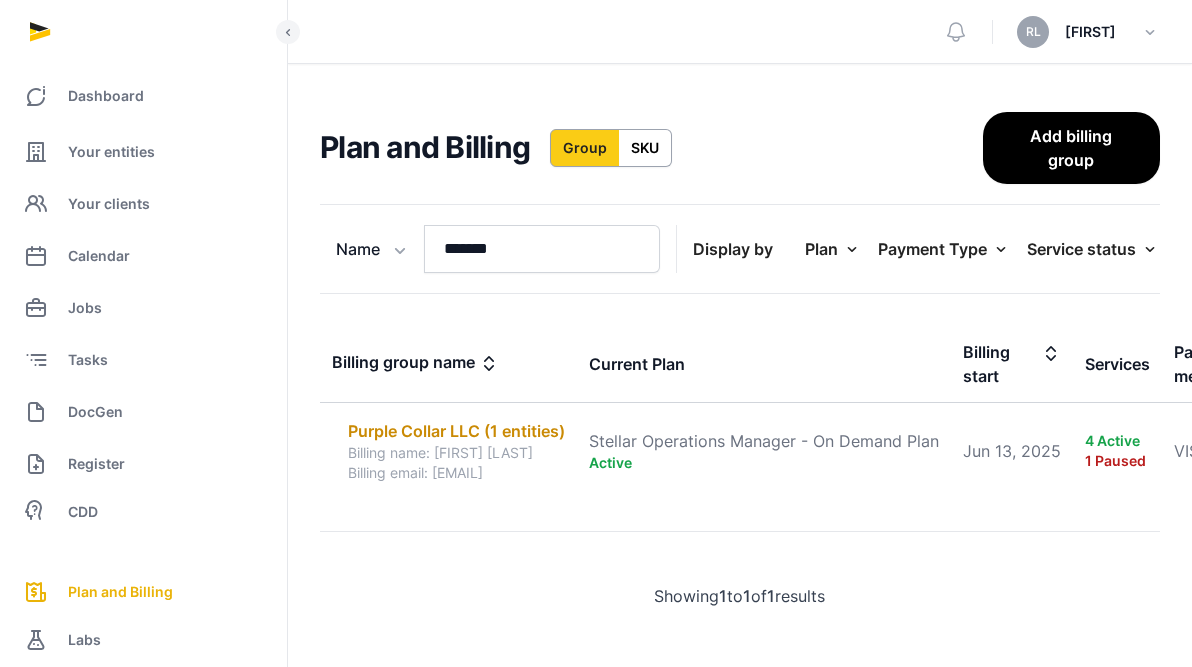 click on "SKU" at bounding box center (645, 148) 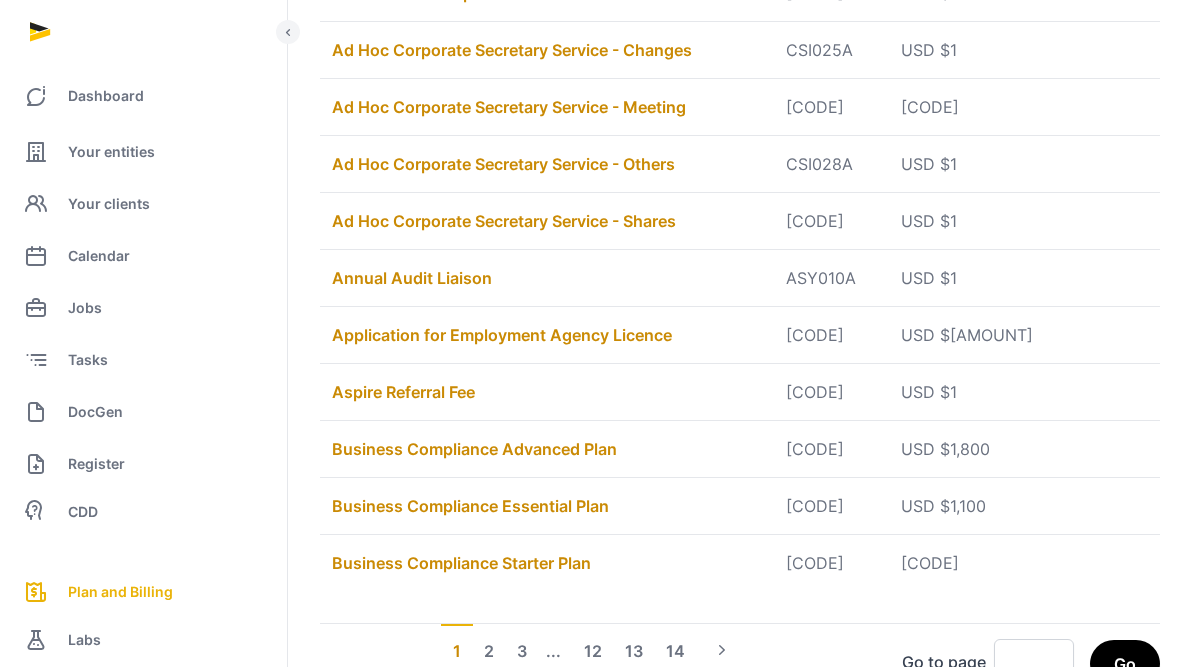 scroll, scrollTop: 781, scrollLeft: 0, axis: vertical 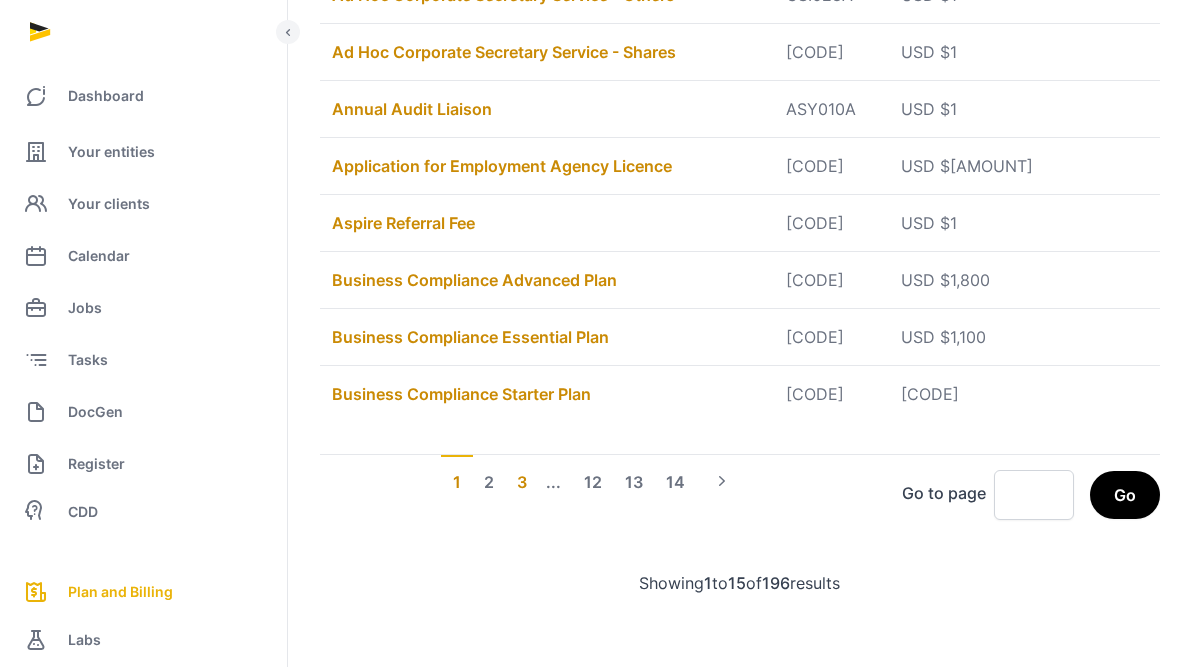 click on "3" 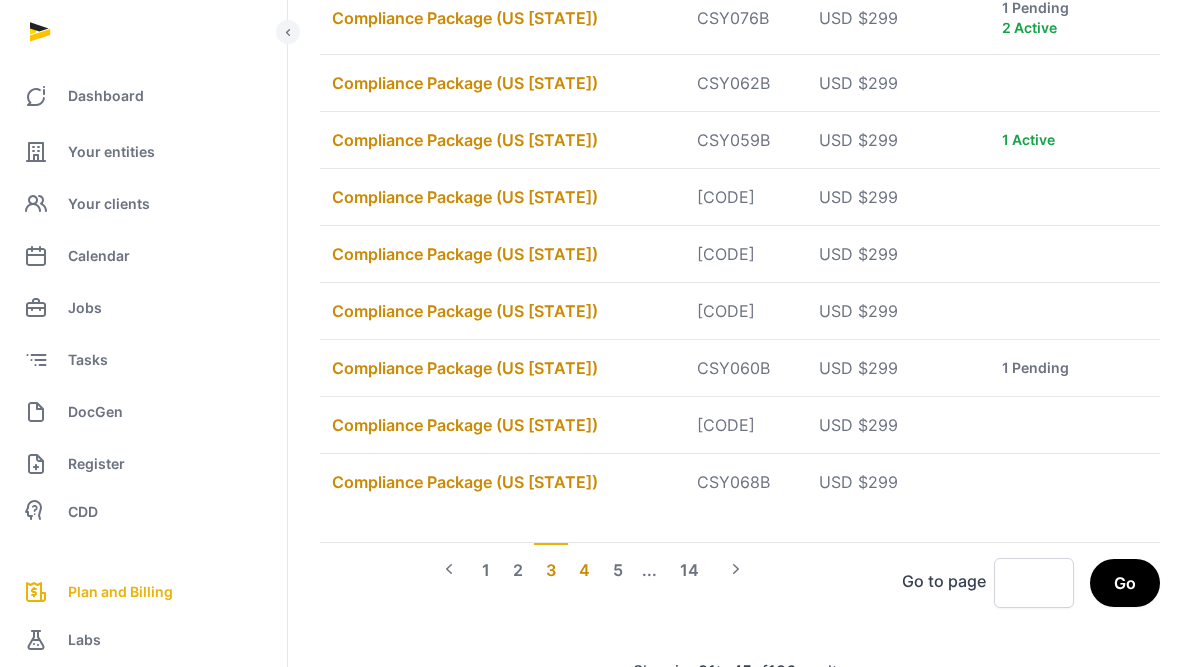 click on "4" 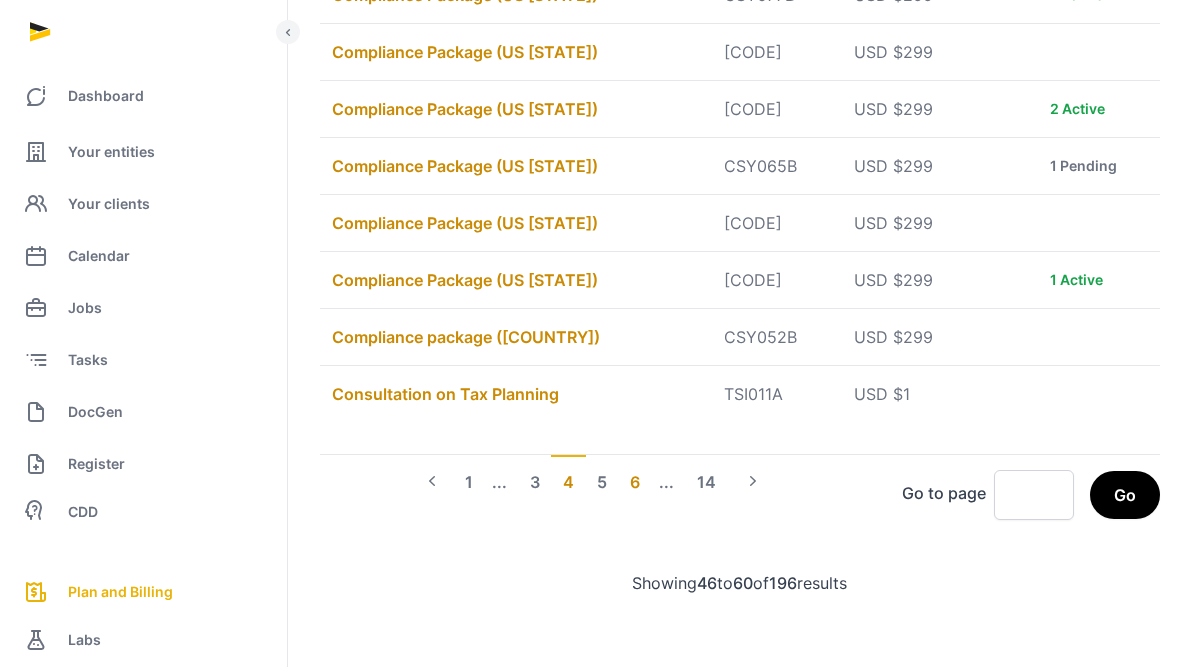 click on "6" 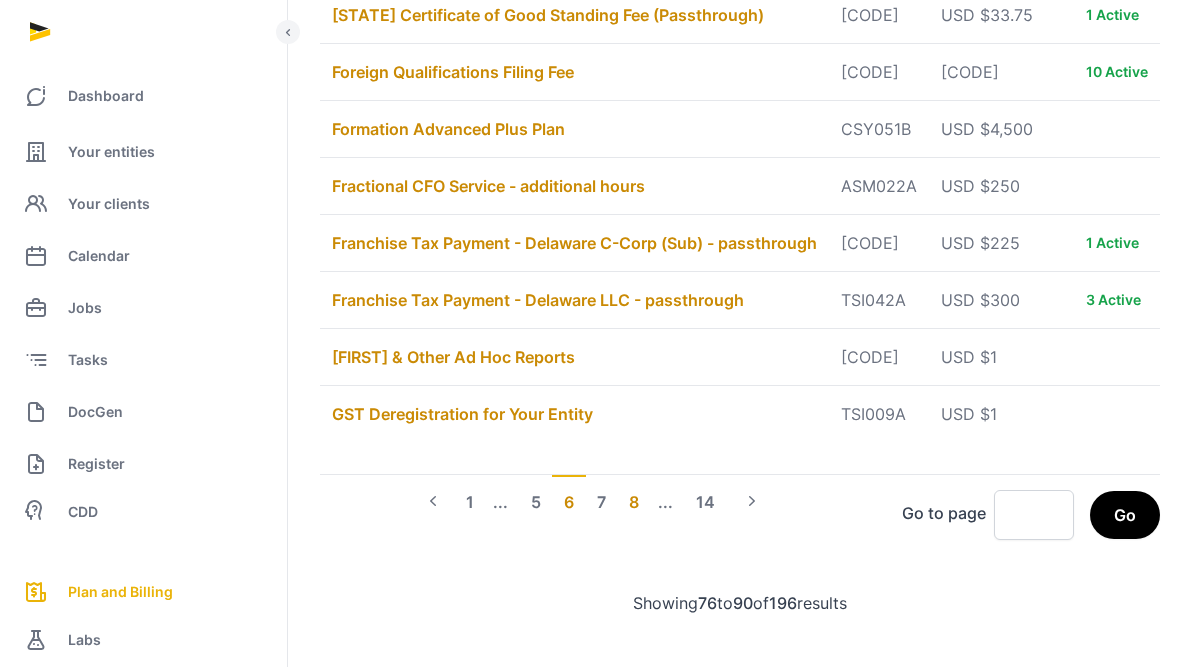 click on "8" 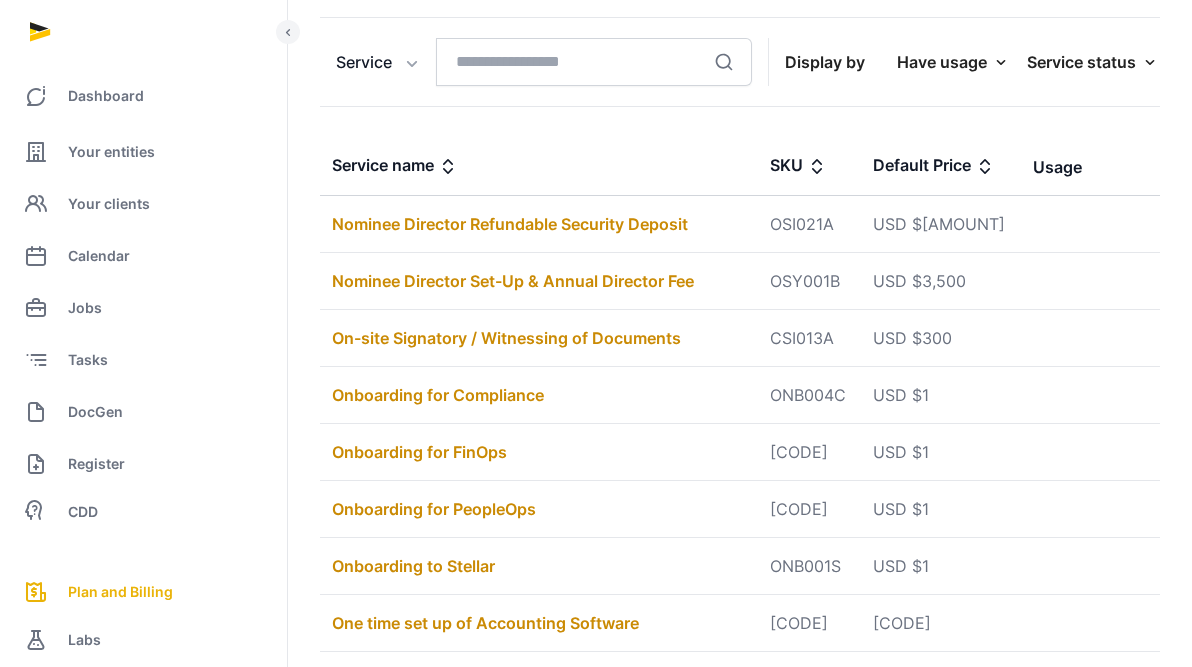 scroll, scrollTop: 797, scrollLeft: 0, axis: vertical 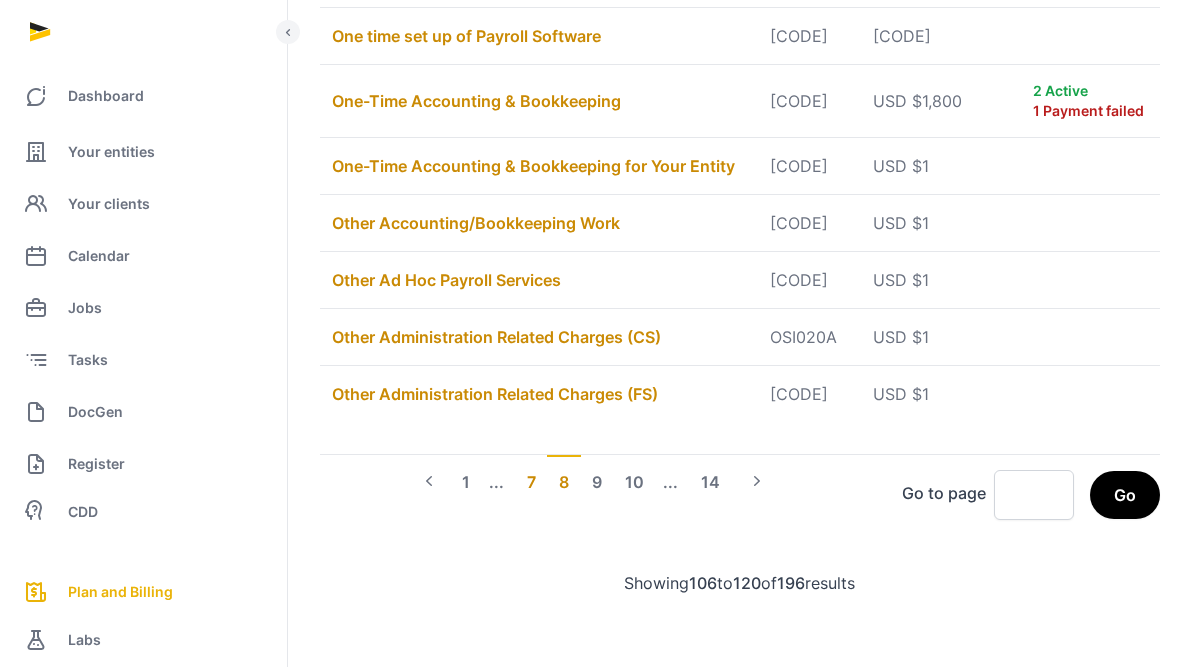 click on "7" 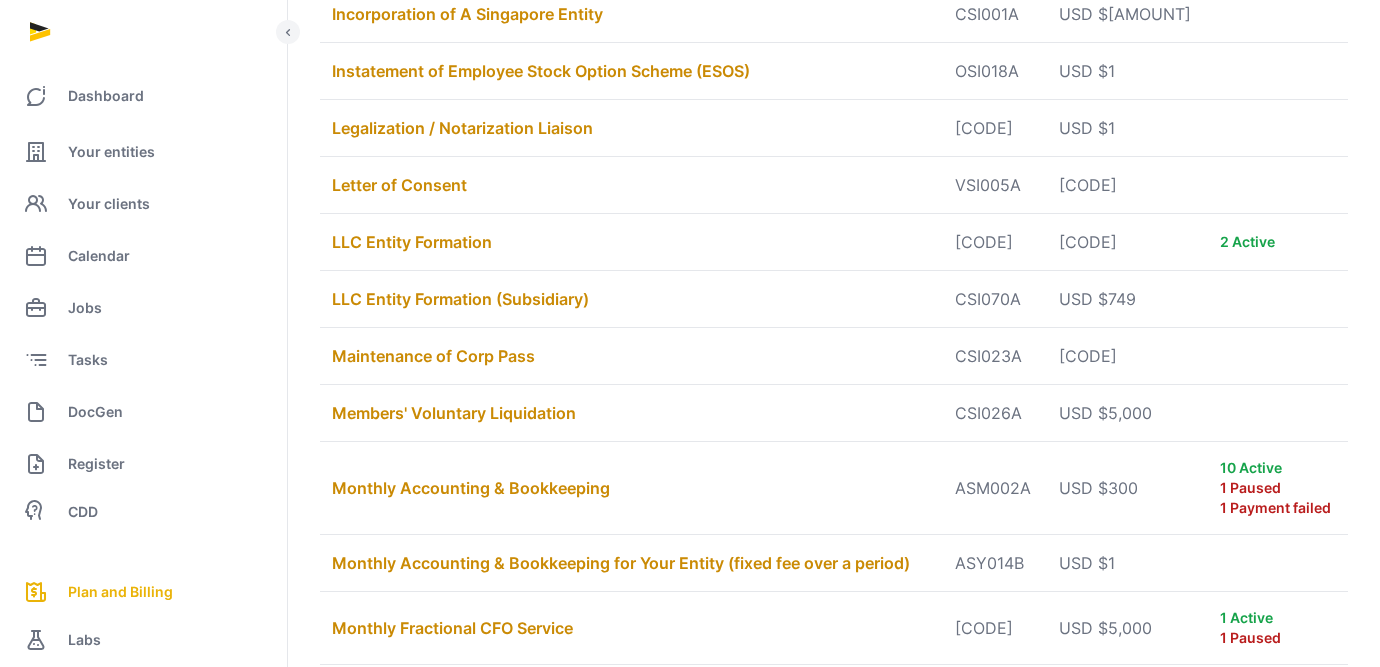 scroll, scrollTop: 843, scrollLeft: 0, axis: vertical 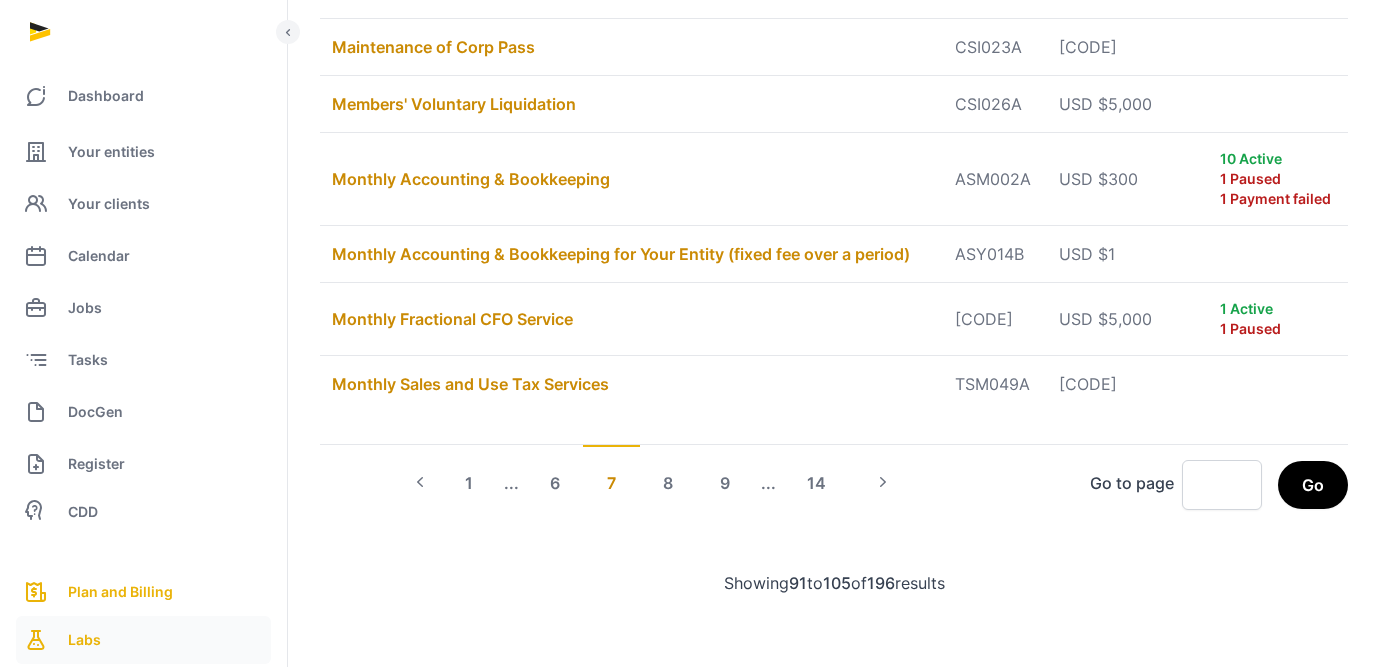 click on "Labs" at bounding box center (143, 640) 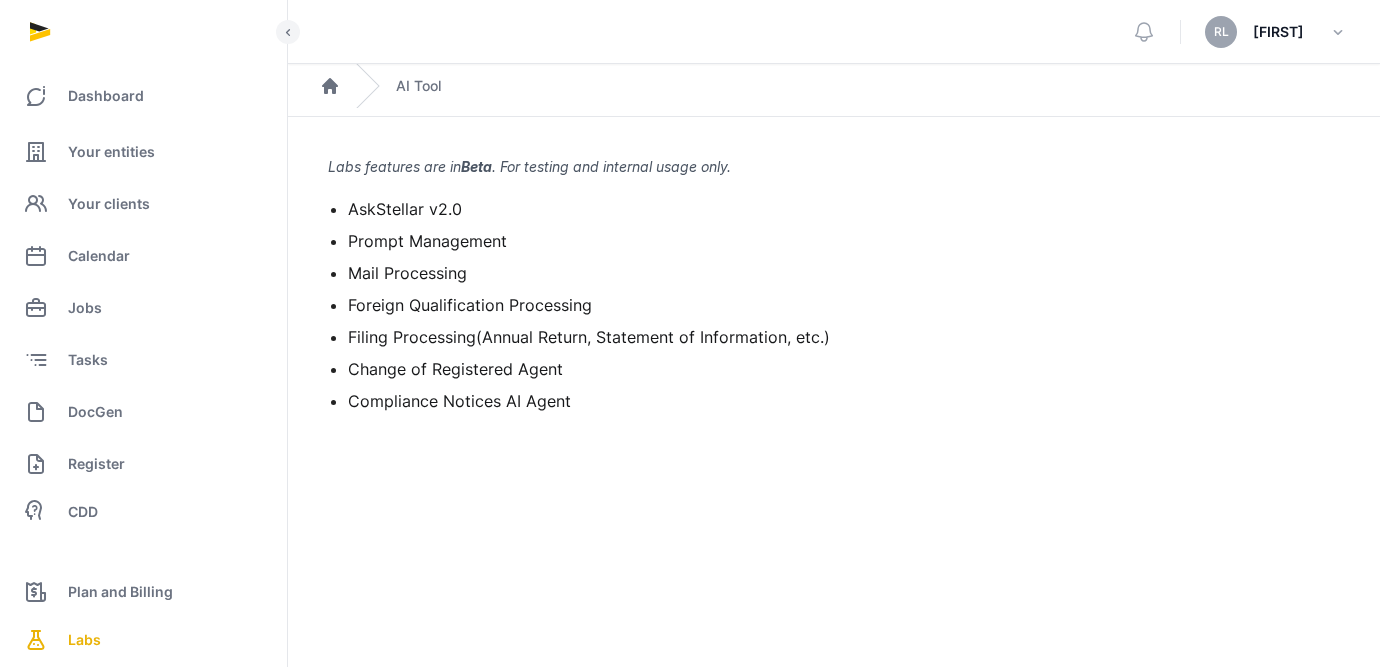 scroll, scrollTop: 0, scrollLeft: 0, axis: both 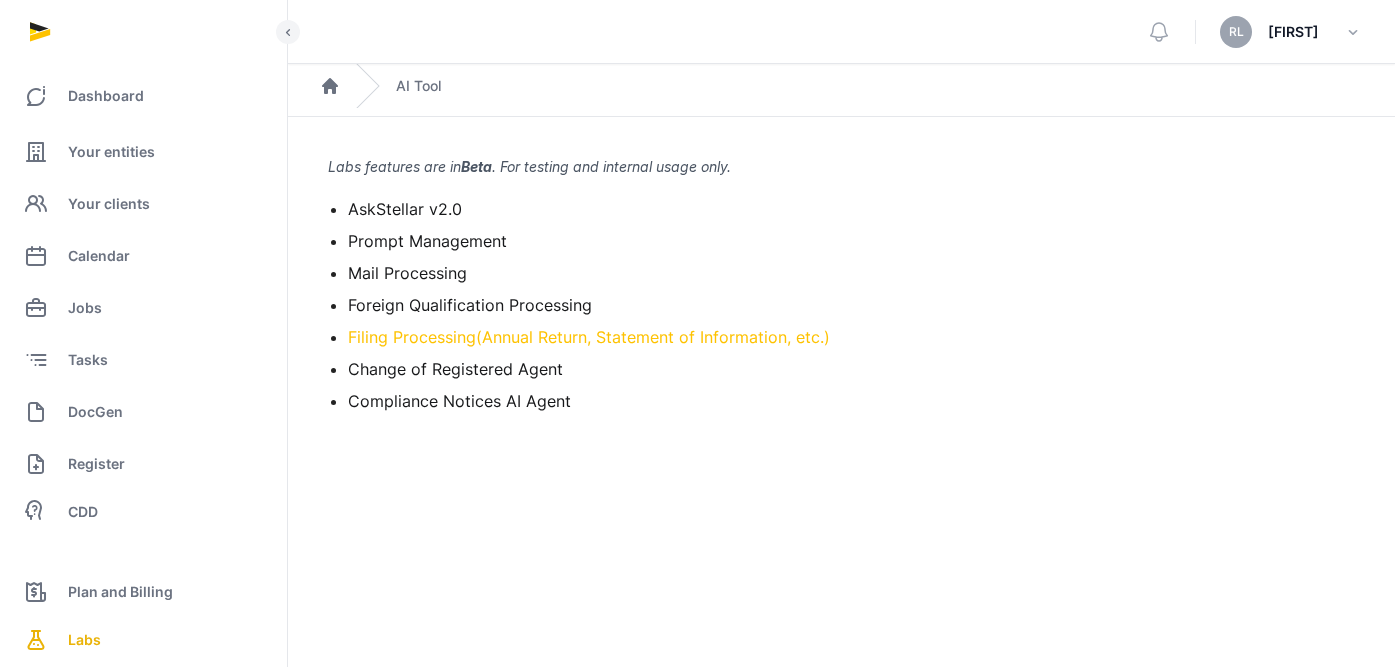 click on "Filing Processing(Annual Return, Statement of Information, etc.)" at bounding box center (589, 337) 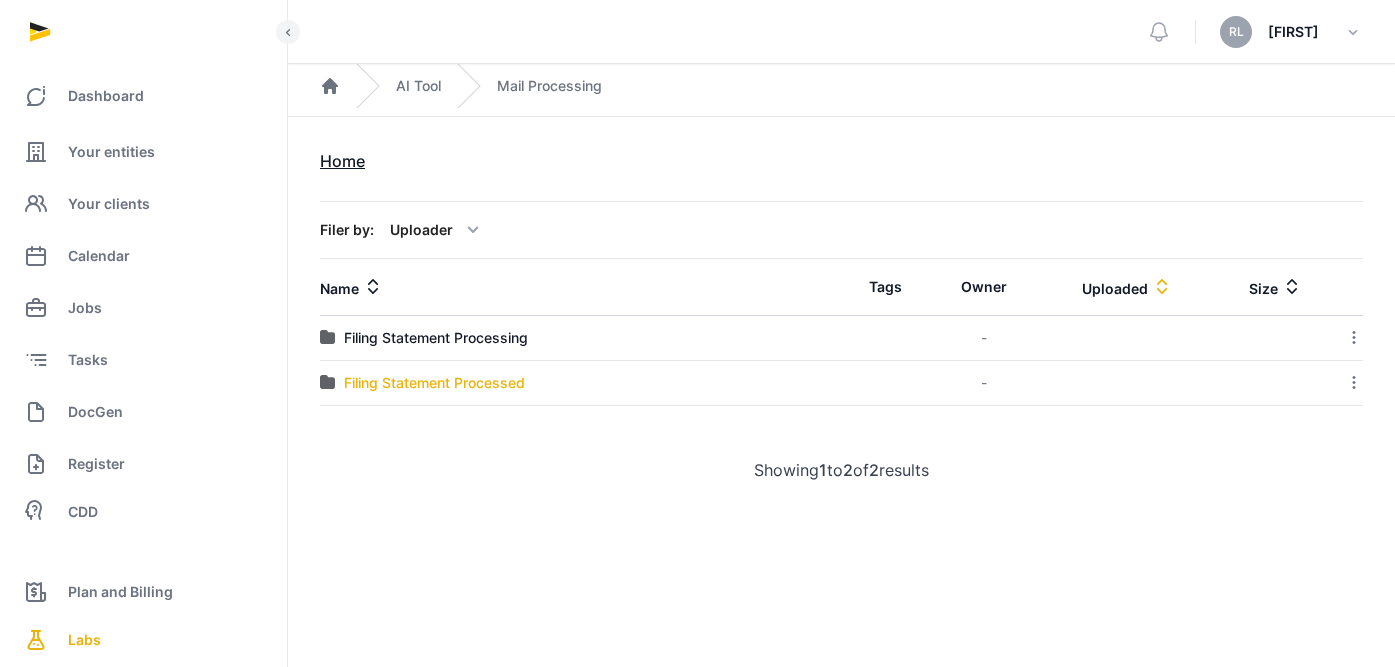 click on "Filing Statement Processed" at bounding box center [434, 383] 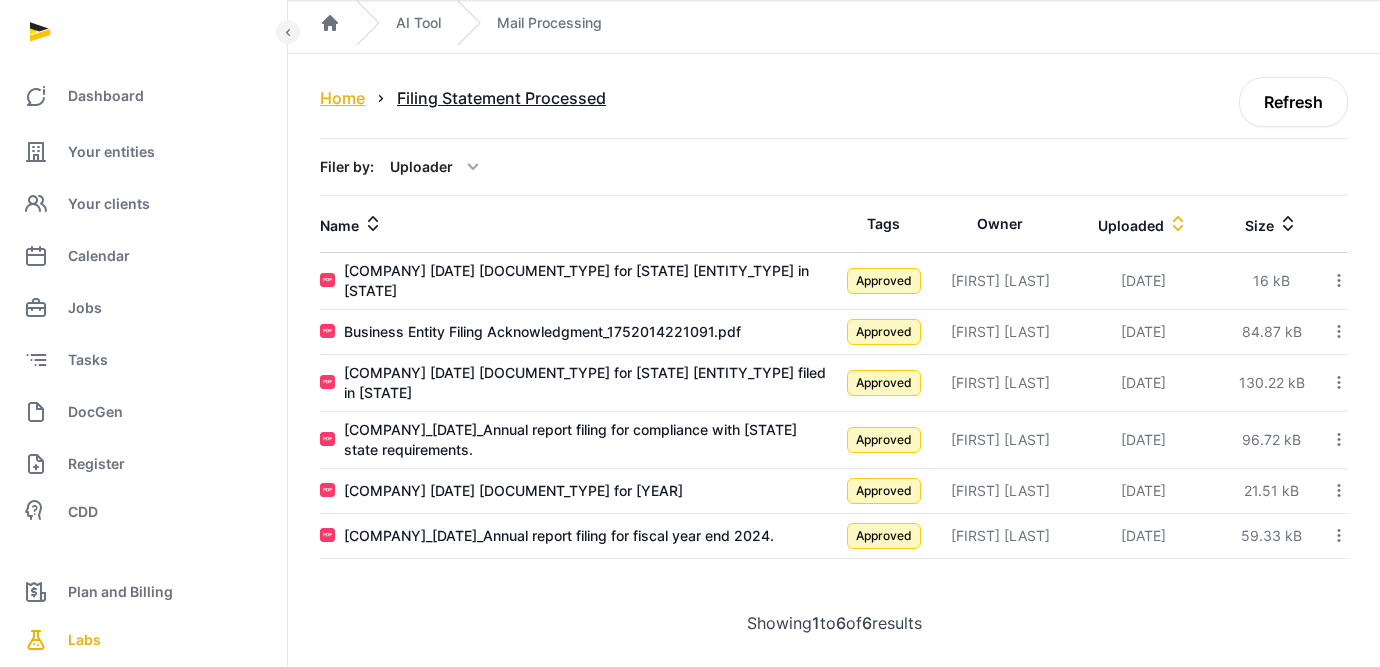 click on "Home" at bounding box center (342, 98) 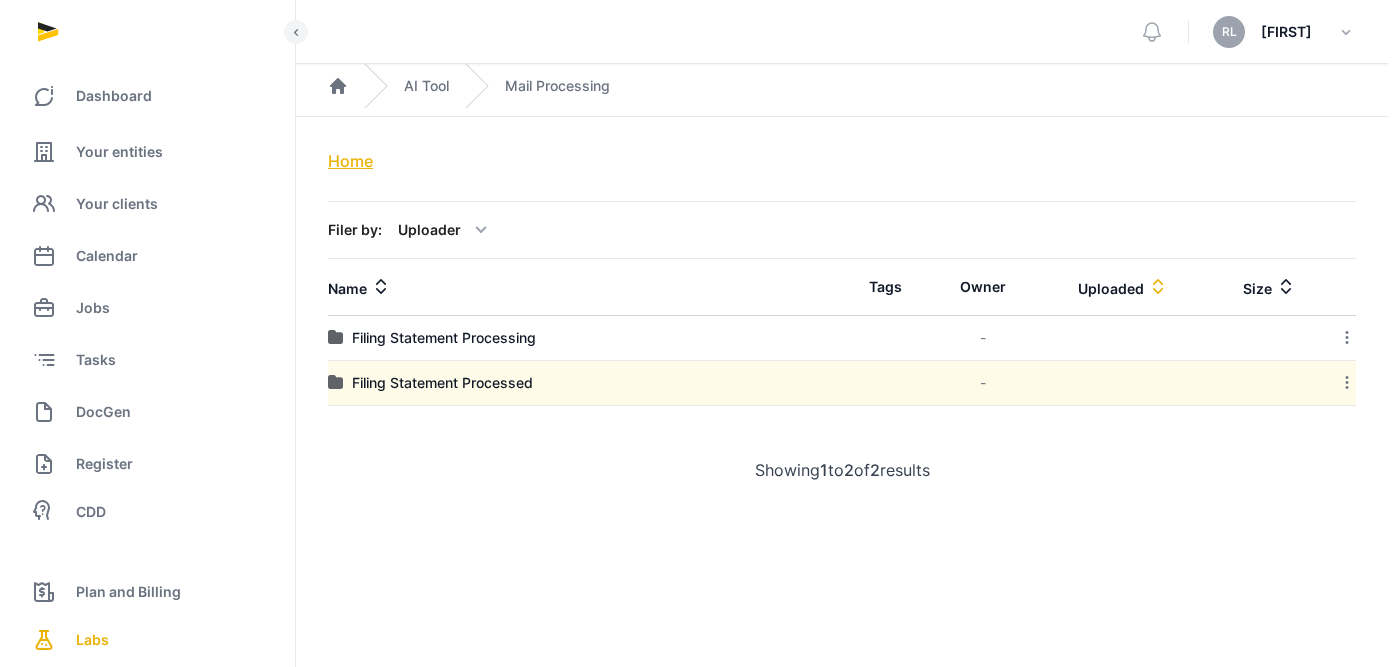 scroll, scrollTop: 0, scrollLeft: 0, axis: both 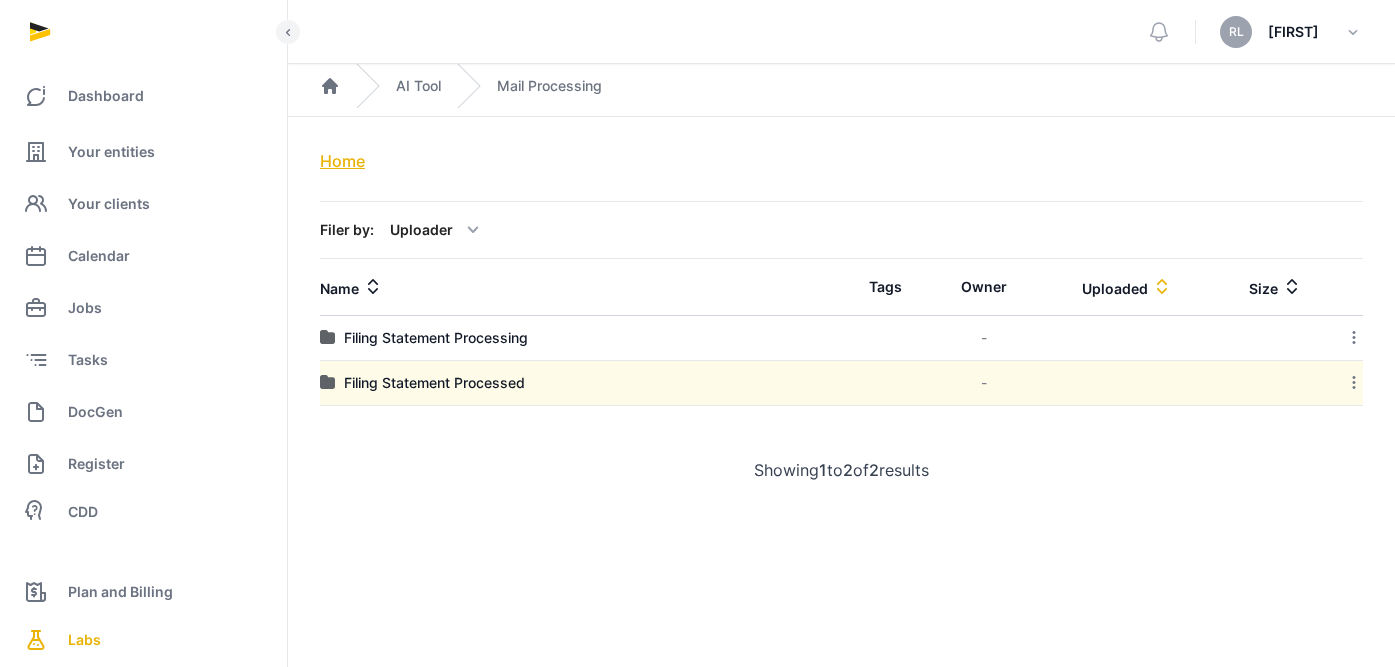 click on "Home" at bounding box center (342, 161) 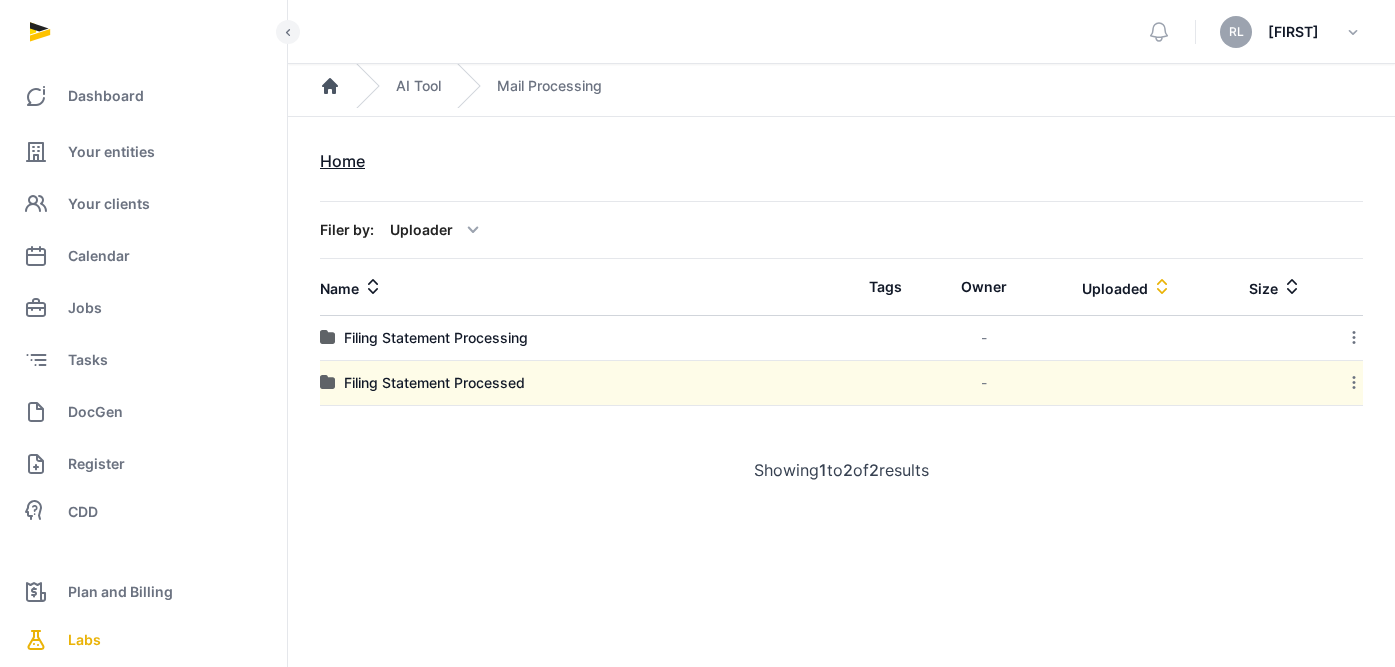 click 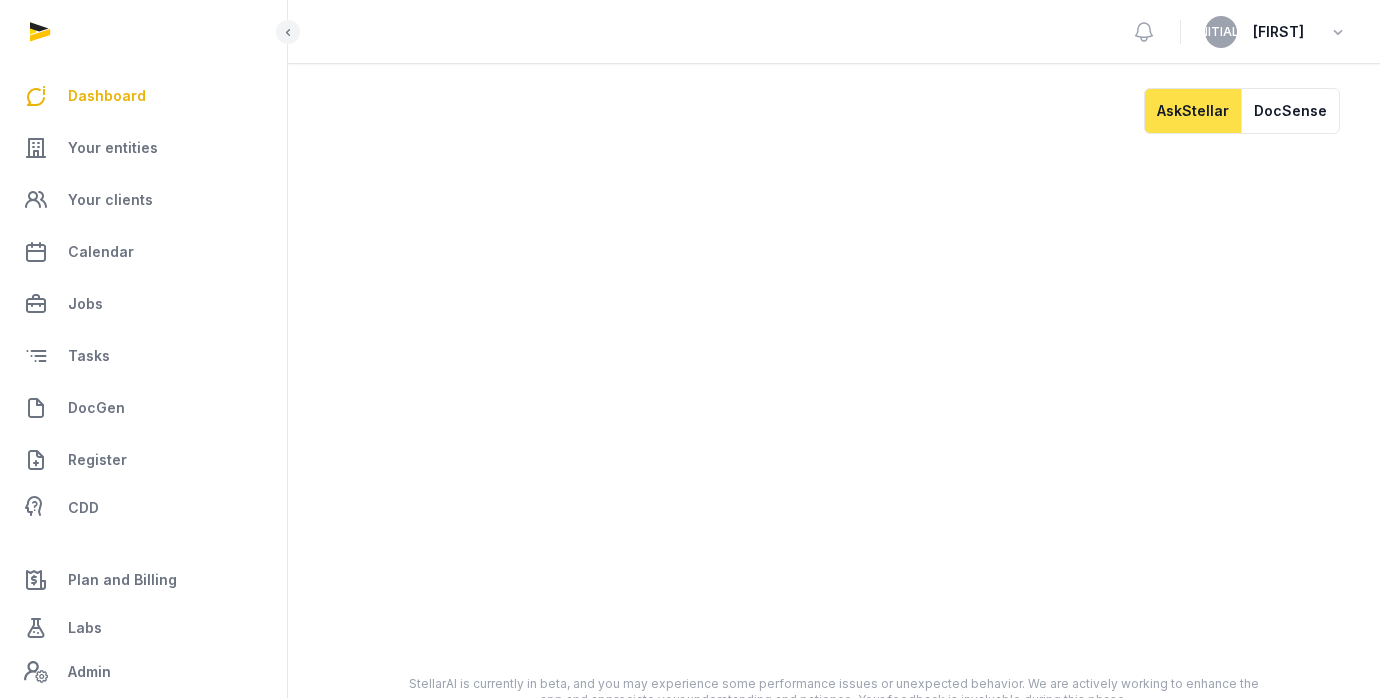 scroll, scrollTop: 0, scrollLeft: 0, axis: both 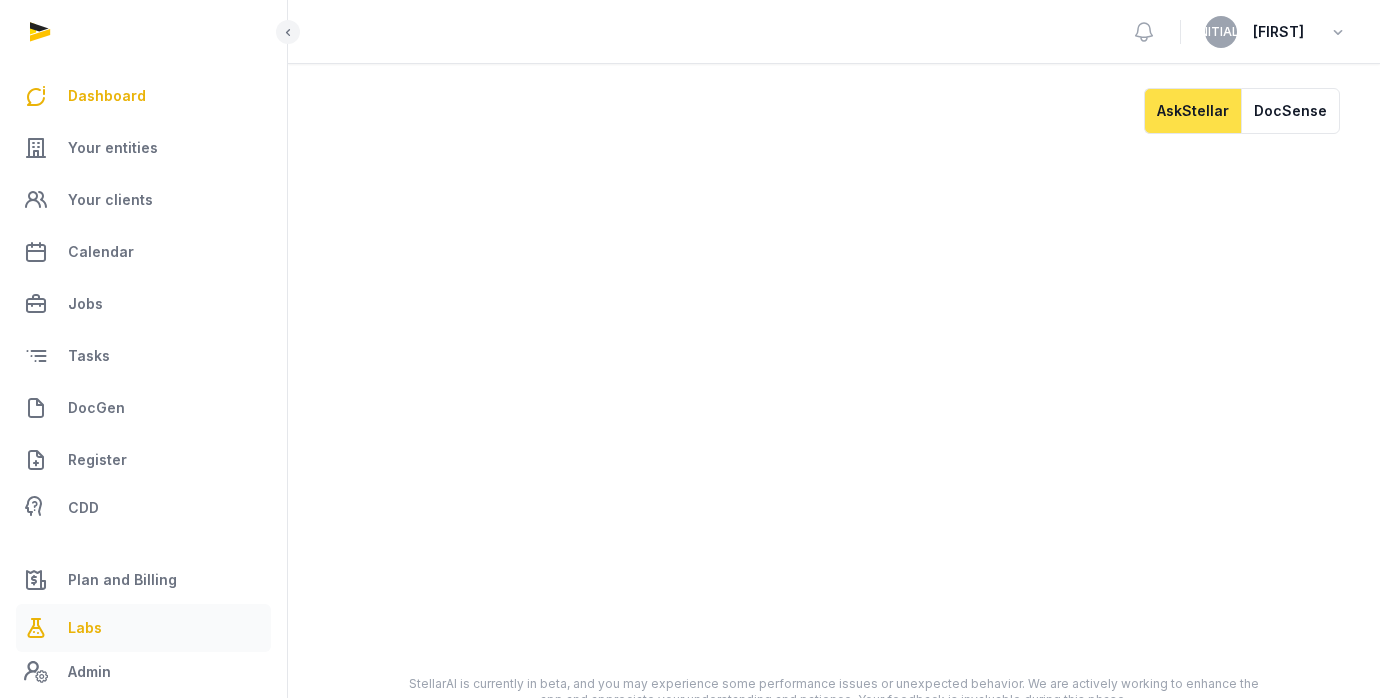 click on "Labs" at bounding box center [85, 628] 